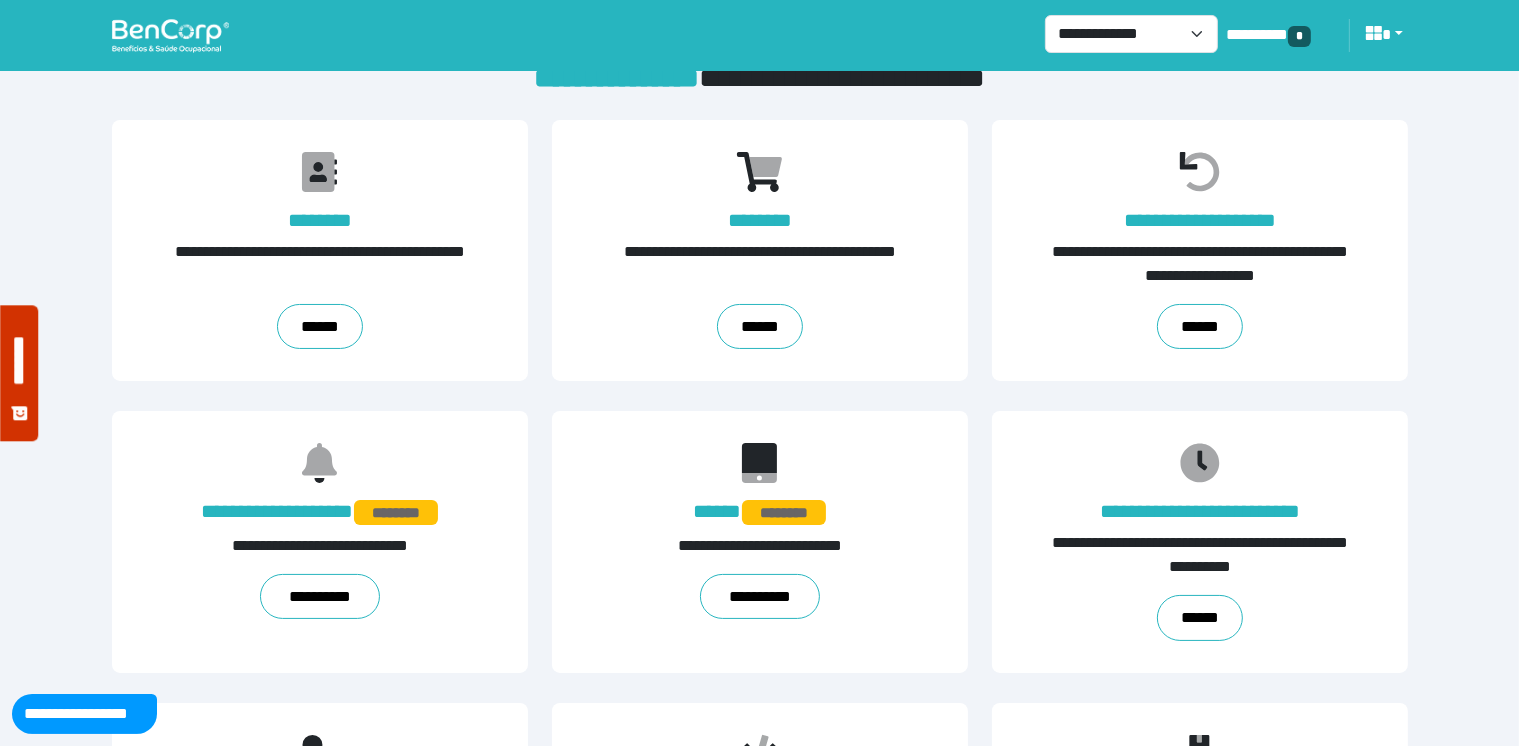scroll, scrollTop: 0, scrollLeft: 0, axis: both 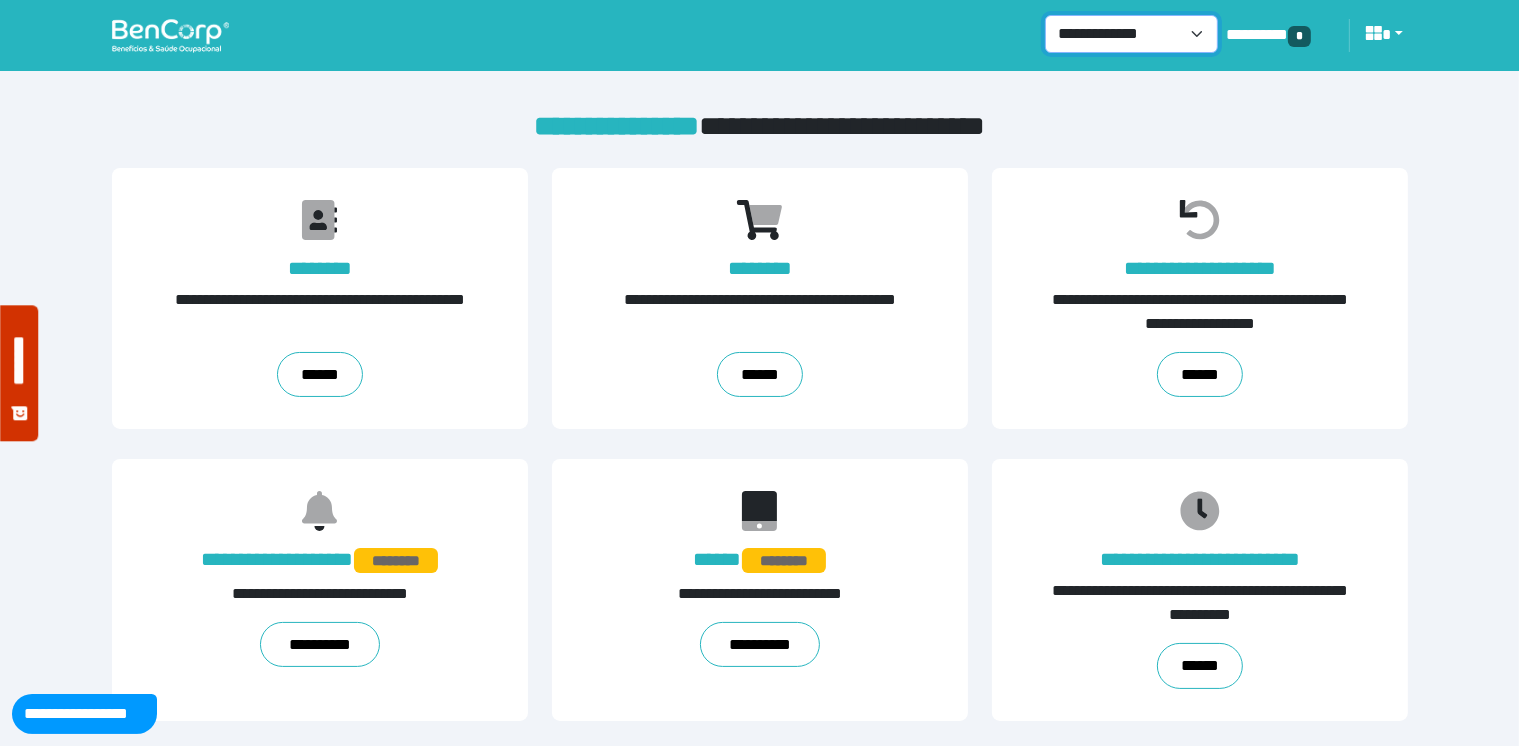 click on "**********" at bounding box center (1131, 34) 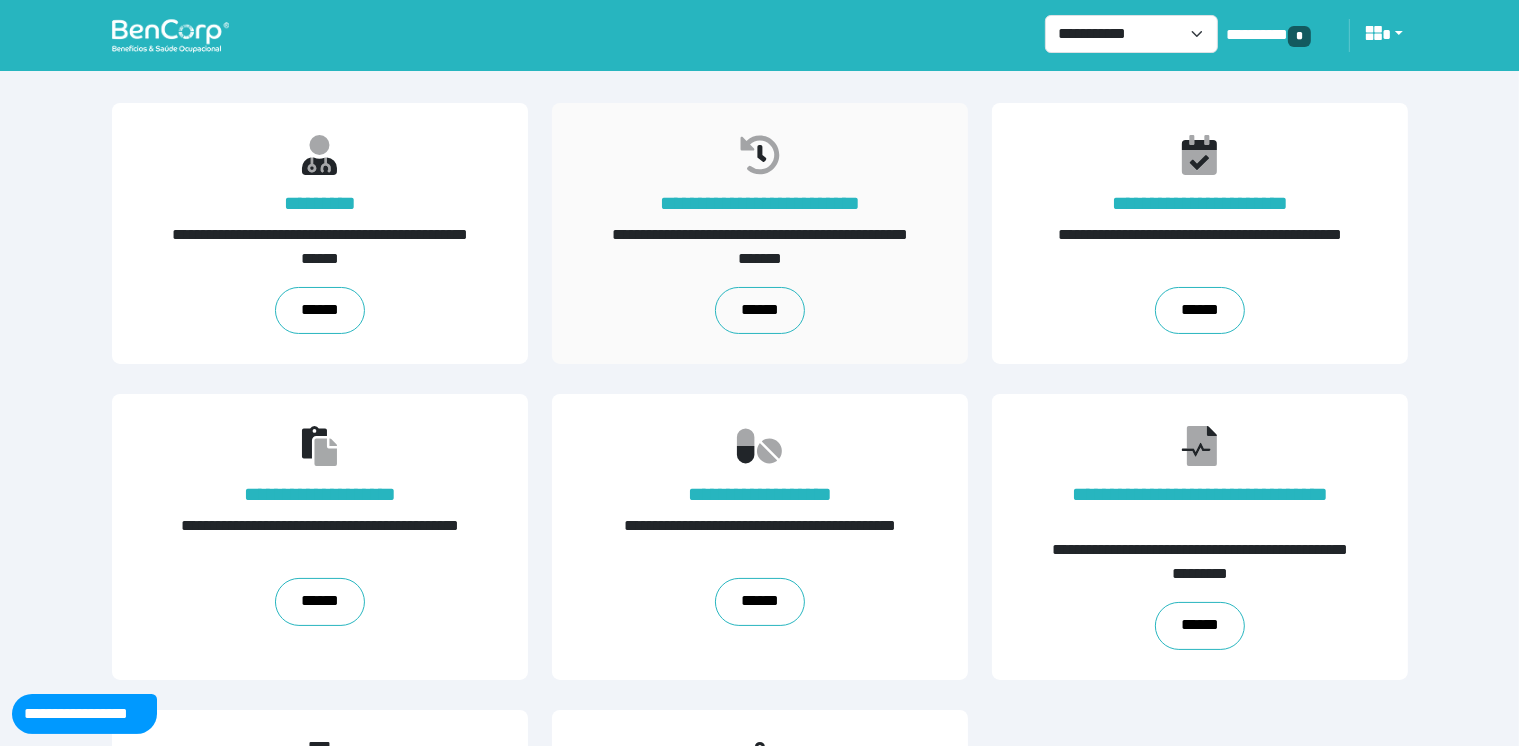 scroll, scrollTop: 100, scrollLeft: 0, axis: vertical 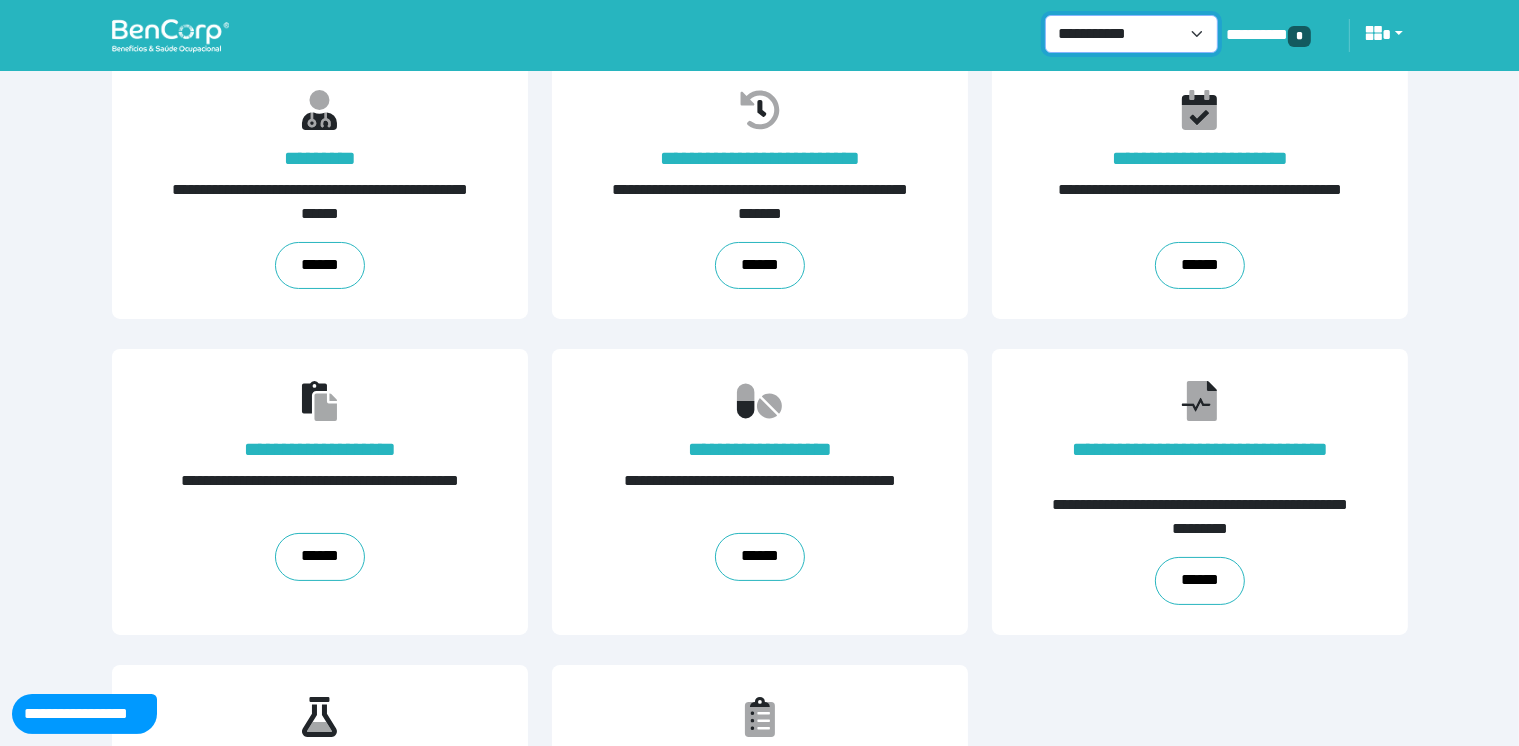 drag, startPoint x: 1077, startPoint y: 35, endPoint x: 1072, endPoint y: 50, distance: 15.811388 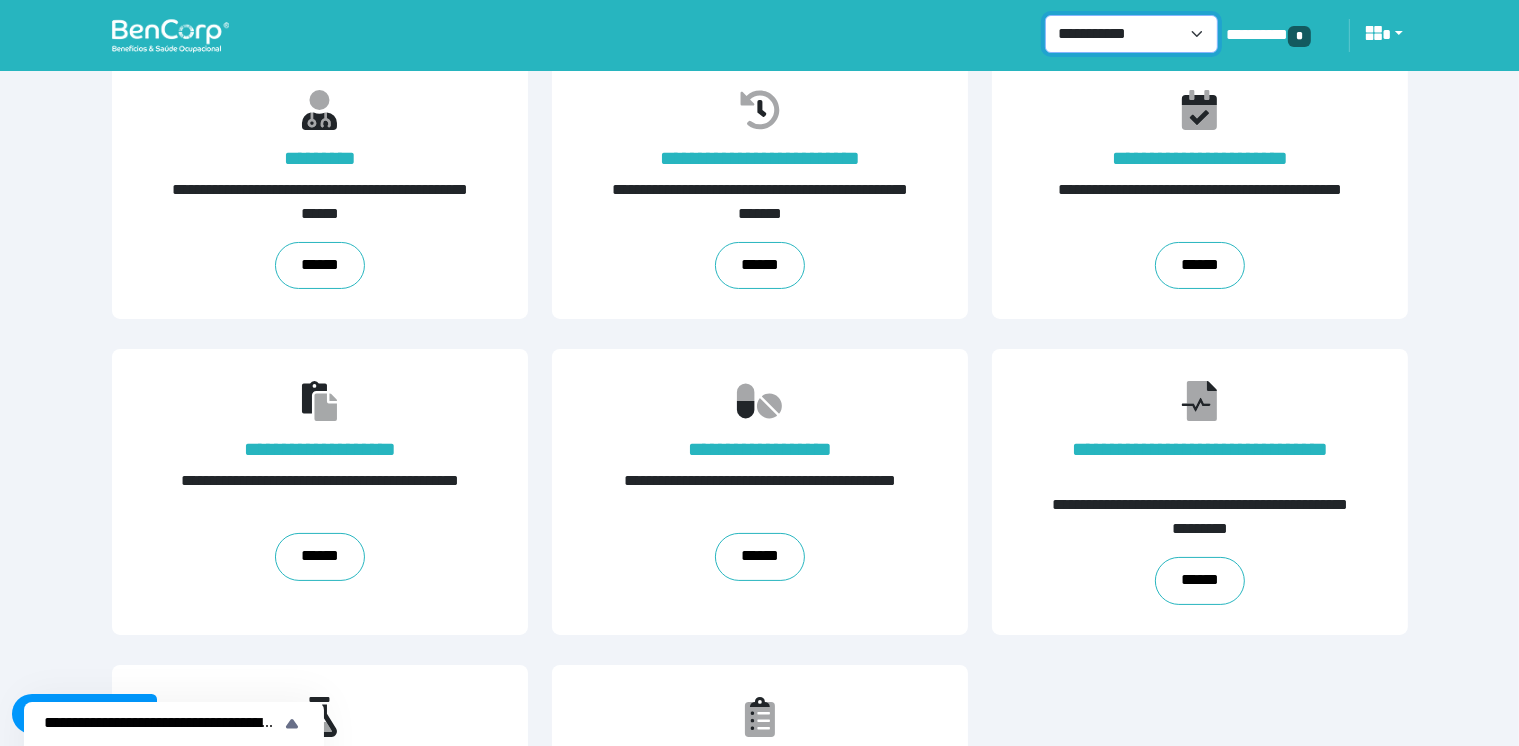 select on "*" 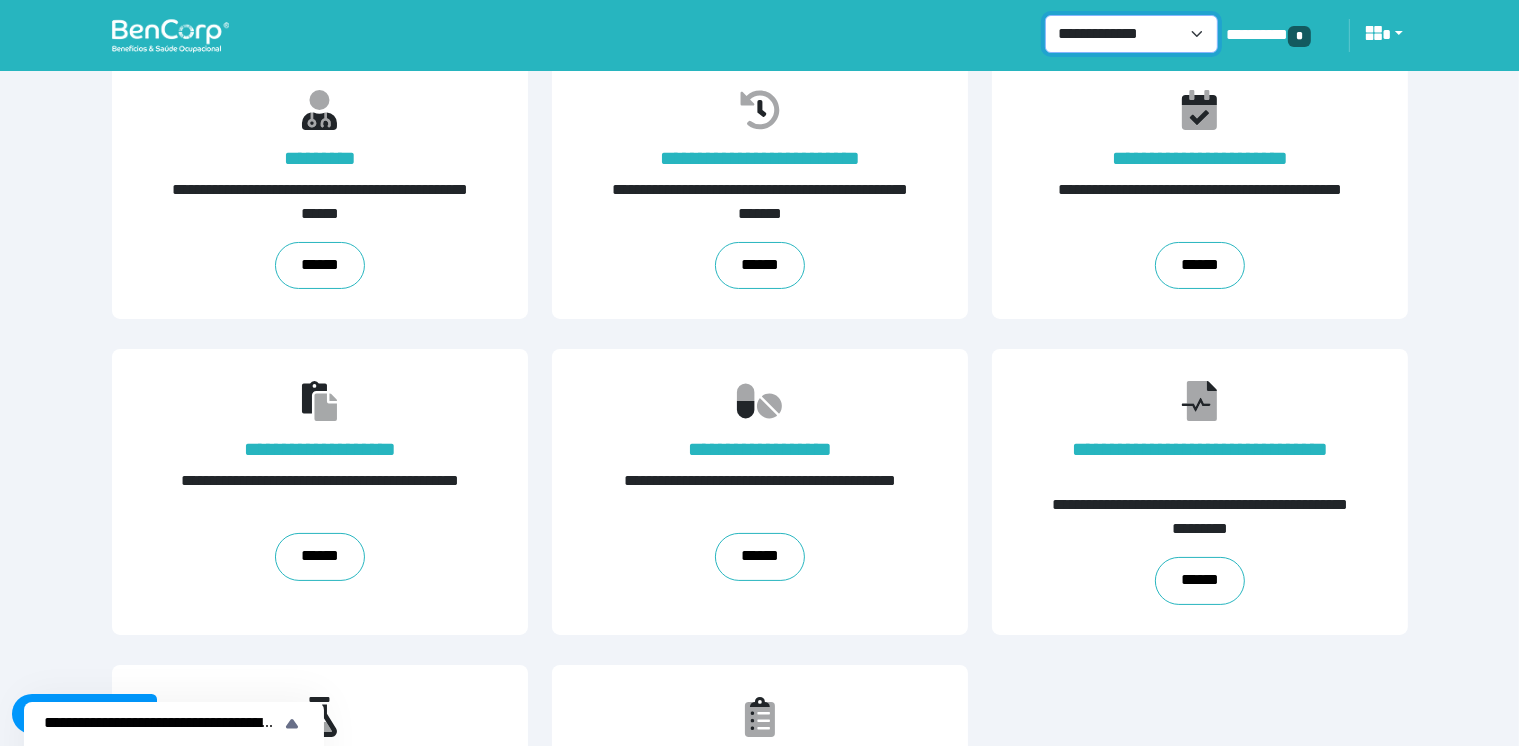 click on "**********" at bounding box center [1131, 34] 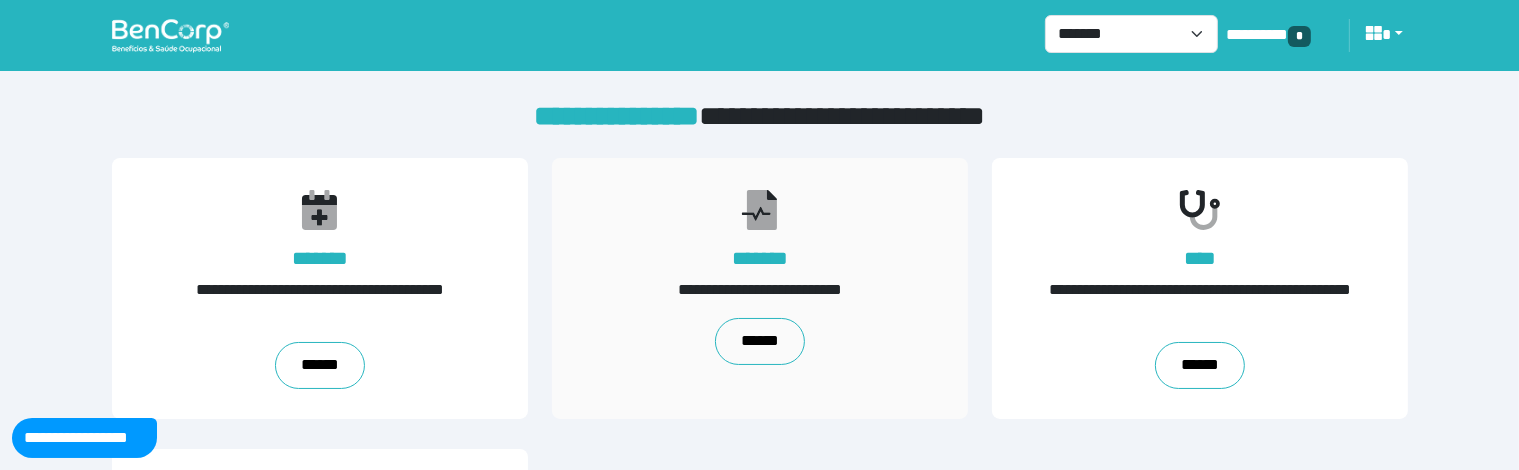 scroll, scrollTop: 100, scrollLeft: 0, axis: vertical 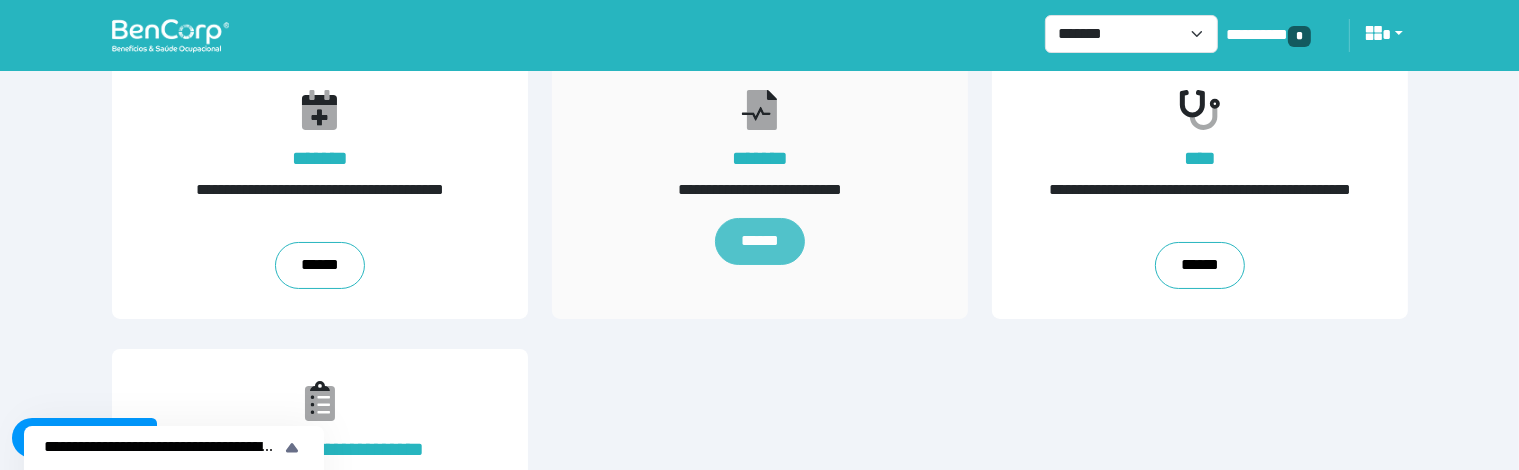 click on "******" at bounding box center (759, 242) 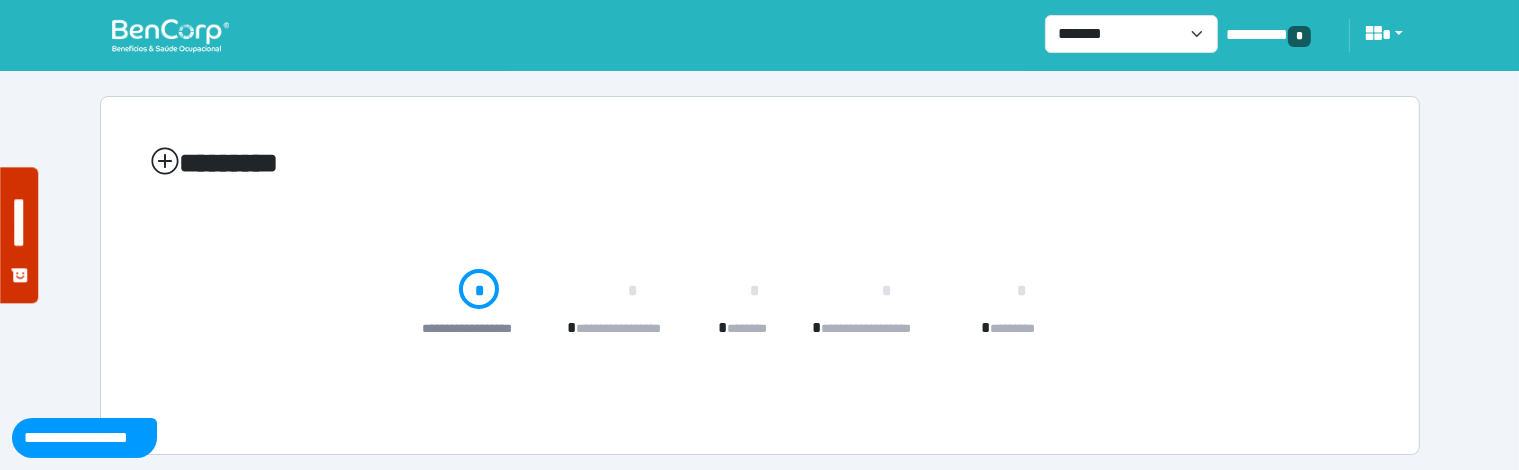 scroll, scrollTop: 8, scrollLeft: 0, axis: vertical 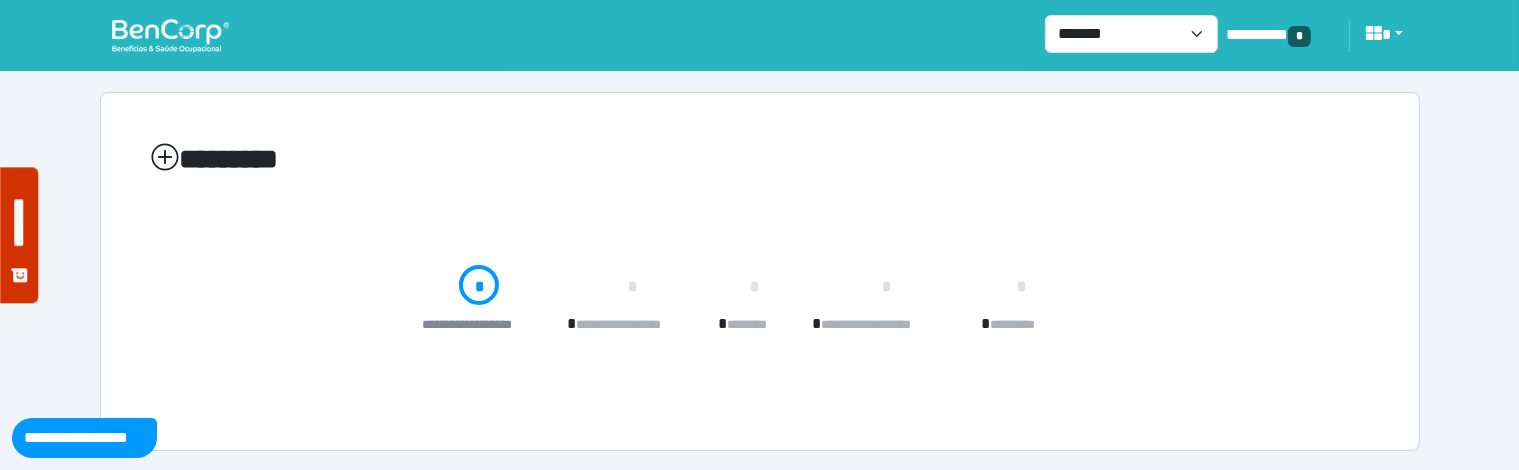 click at bounding box center (170, 35) 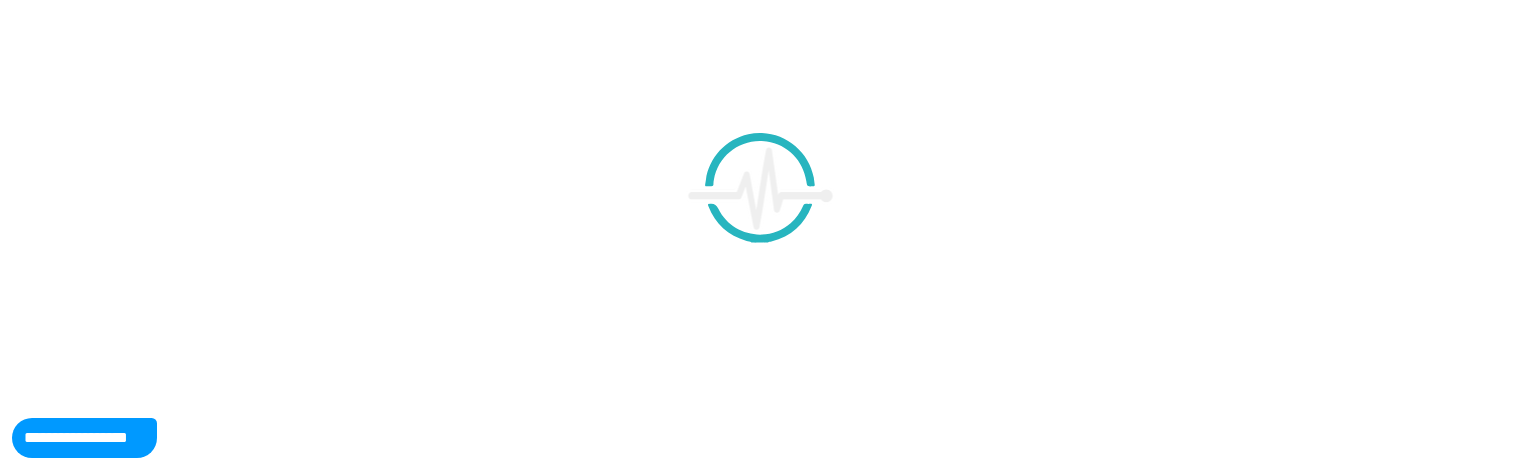 scroll, scrollTop: 0, scrollLeft: 0, axis: both 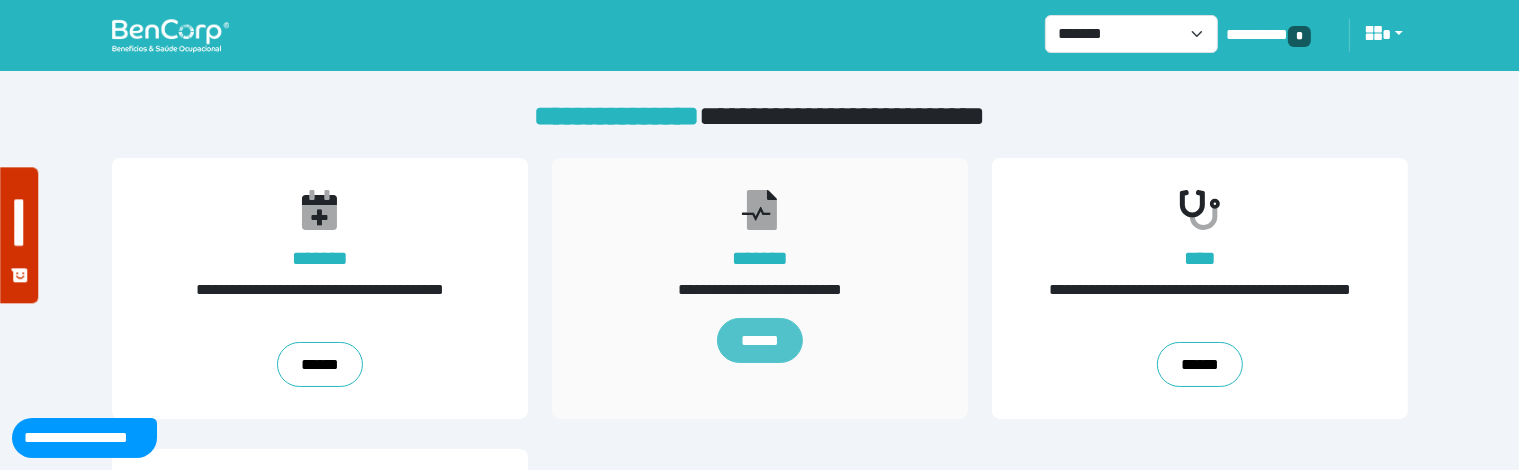 click on "******" at bounding box center (759, 341) 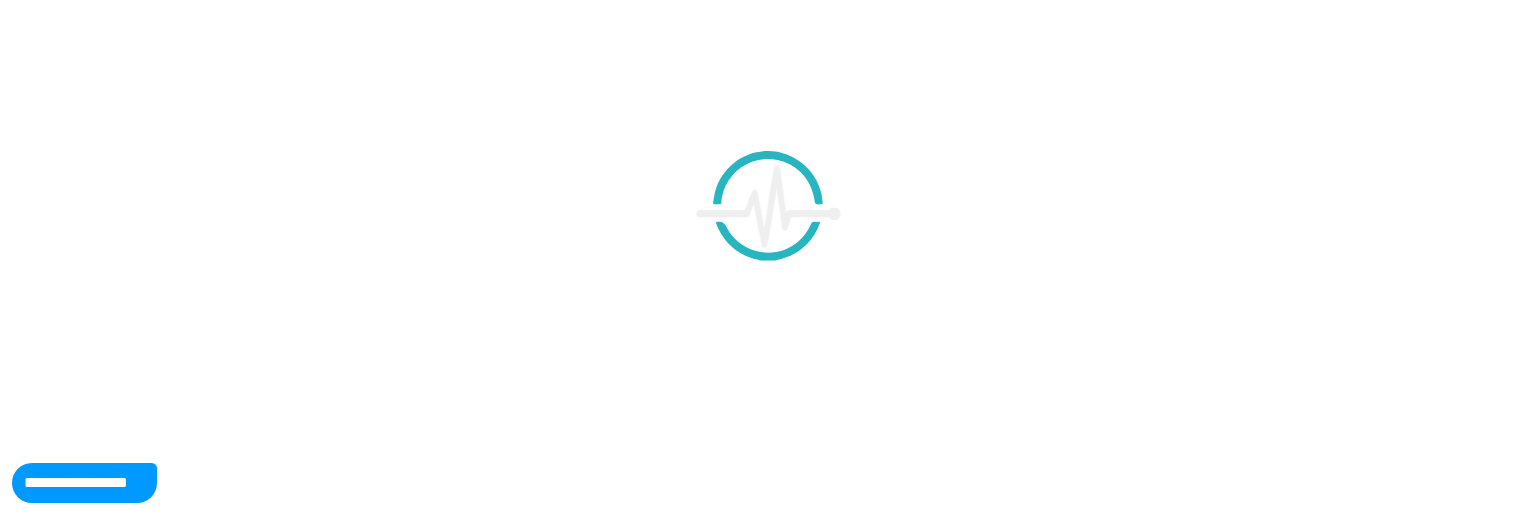scroll, scrollTop: 0, scrollLeft: 0, axis: both 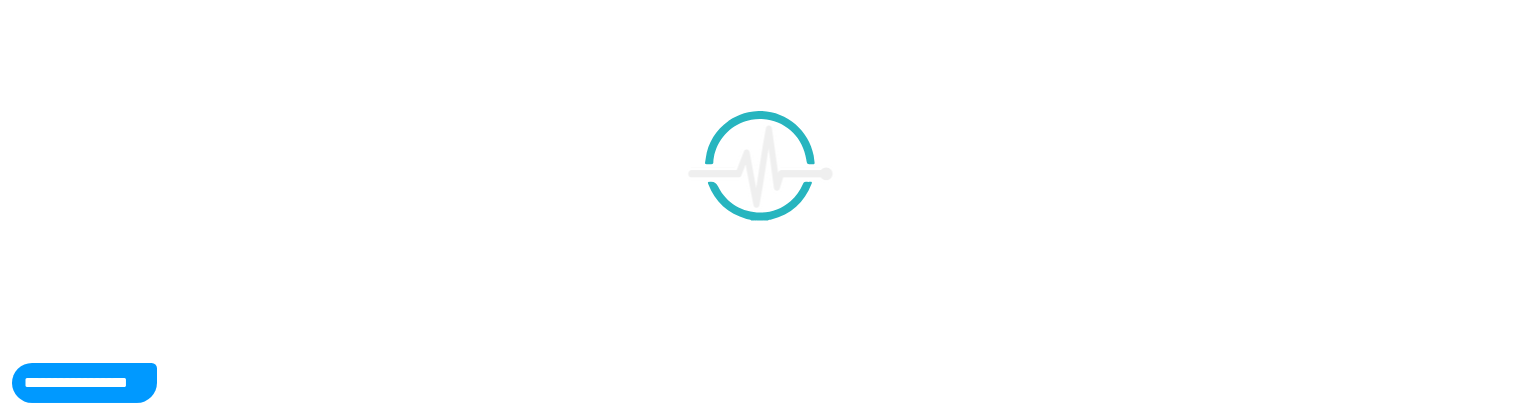 click at bounding box center [759, 207] 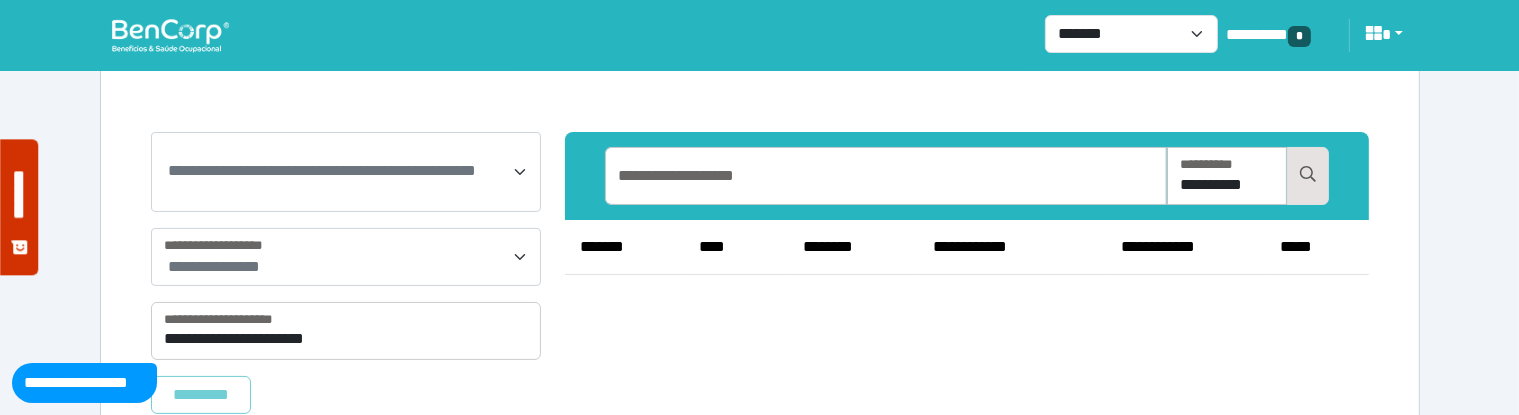 scroll, scrollTop: 345, scrollLeft: 0, axis: vertical 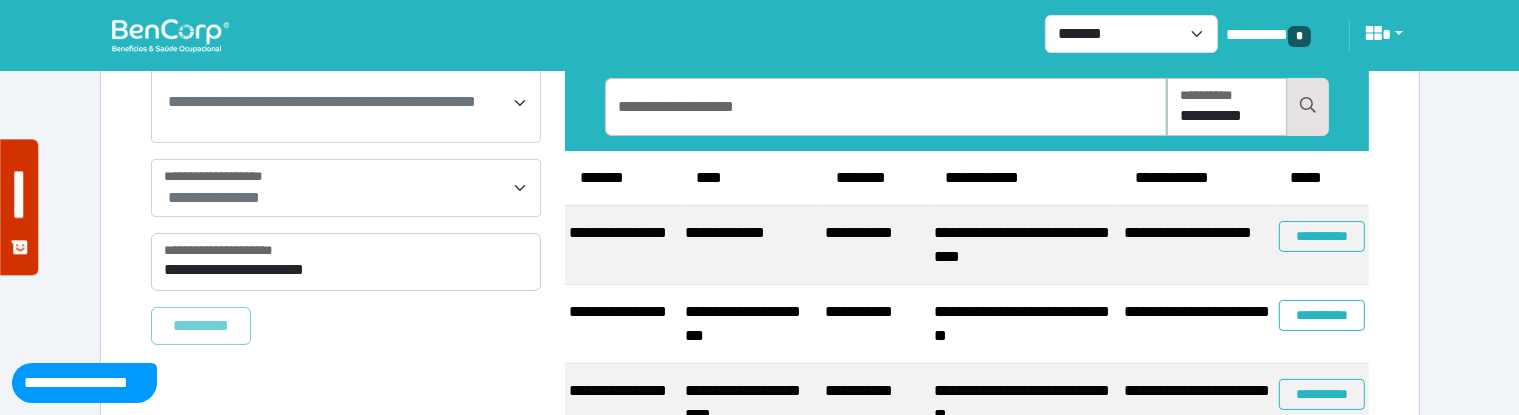 click on "**********" at bounding box center [348, 198] 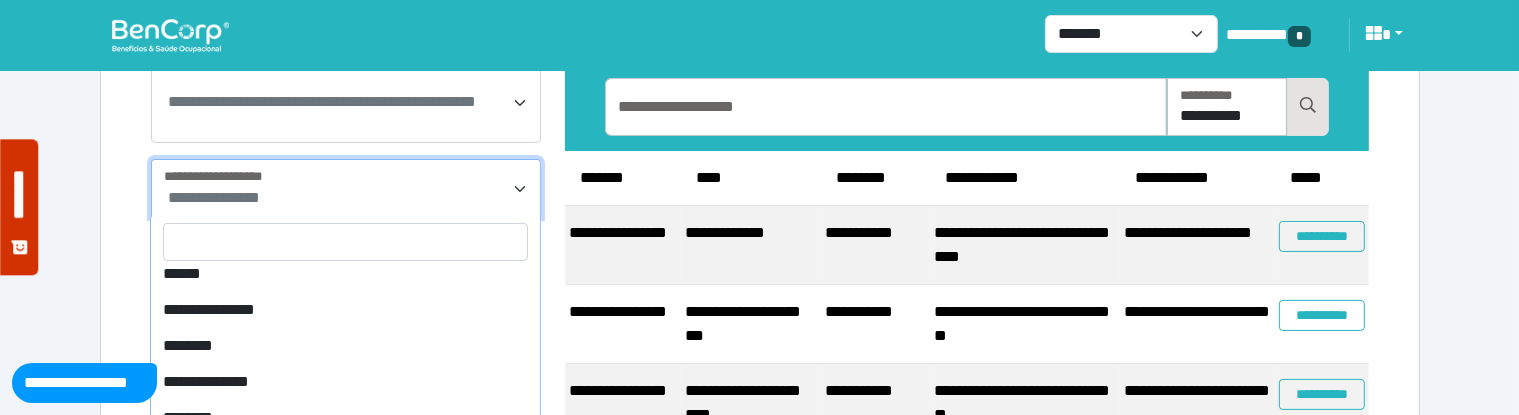 scroll, scrollTop: 156, scrollLeft: 0, axis: vertical 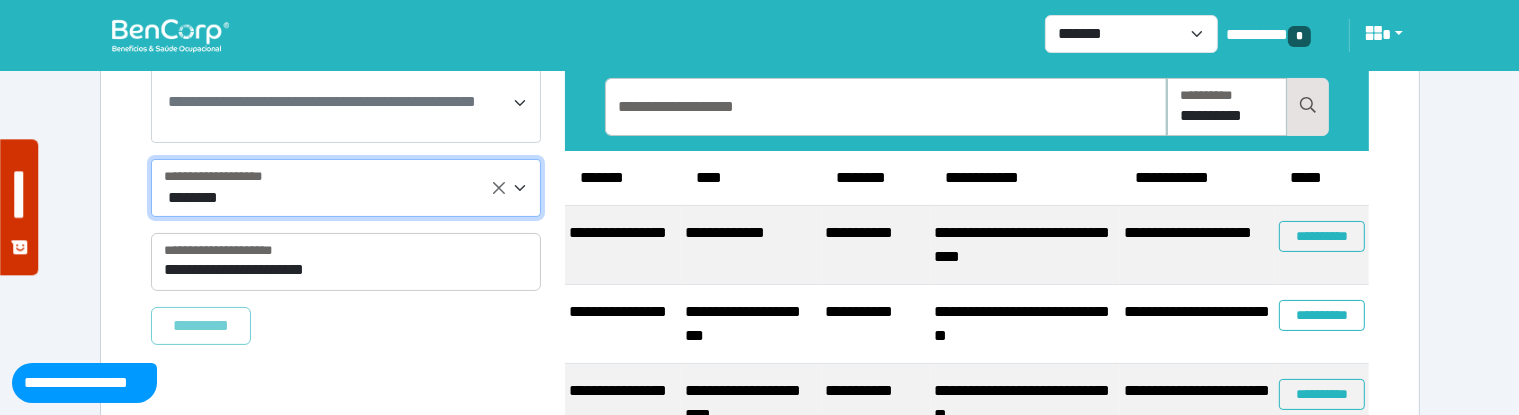 click on "**********" at bounding box center [760, 171] 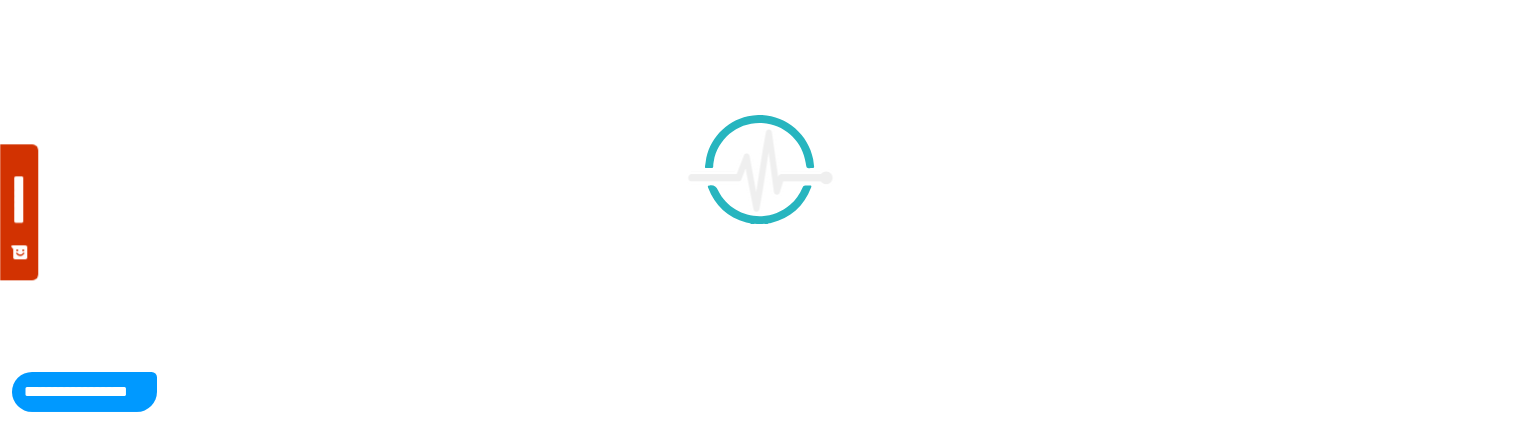 scroll, scrollTop: 336, scrollLeft: 0, axis: vertical 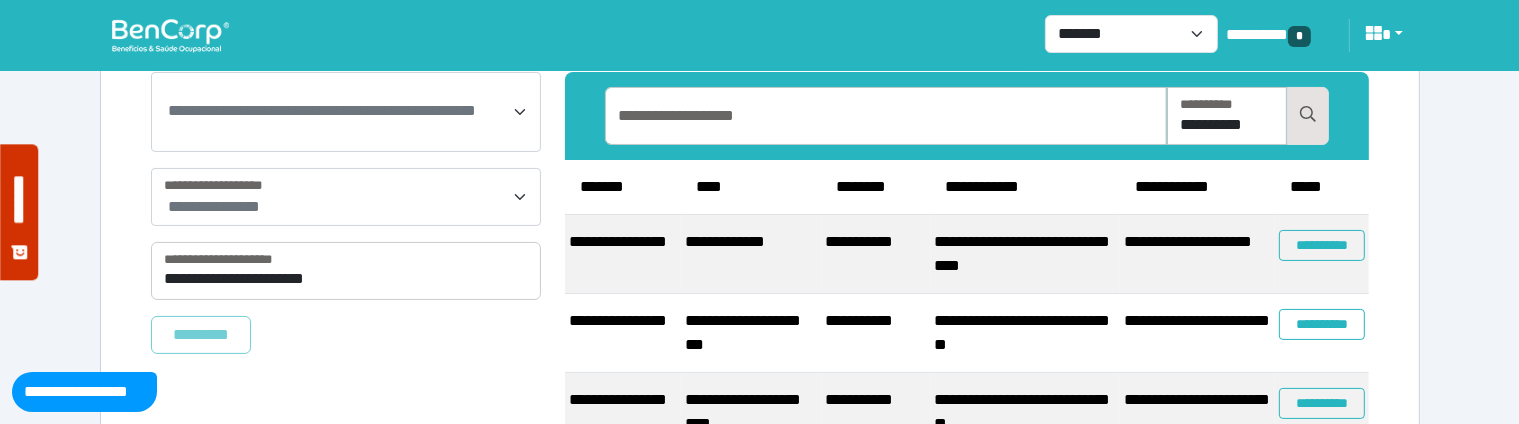 click on "**********" at bounding box center [346, 309] 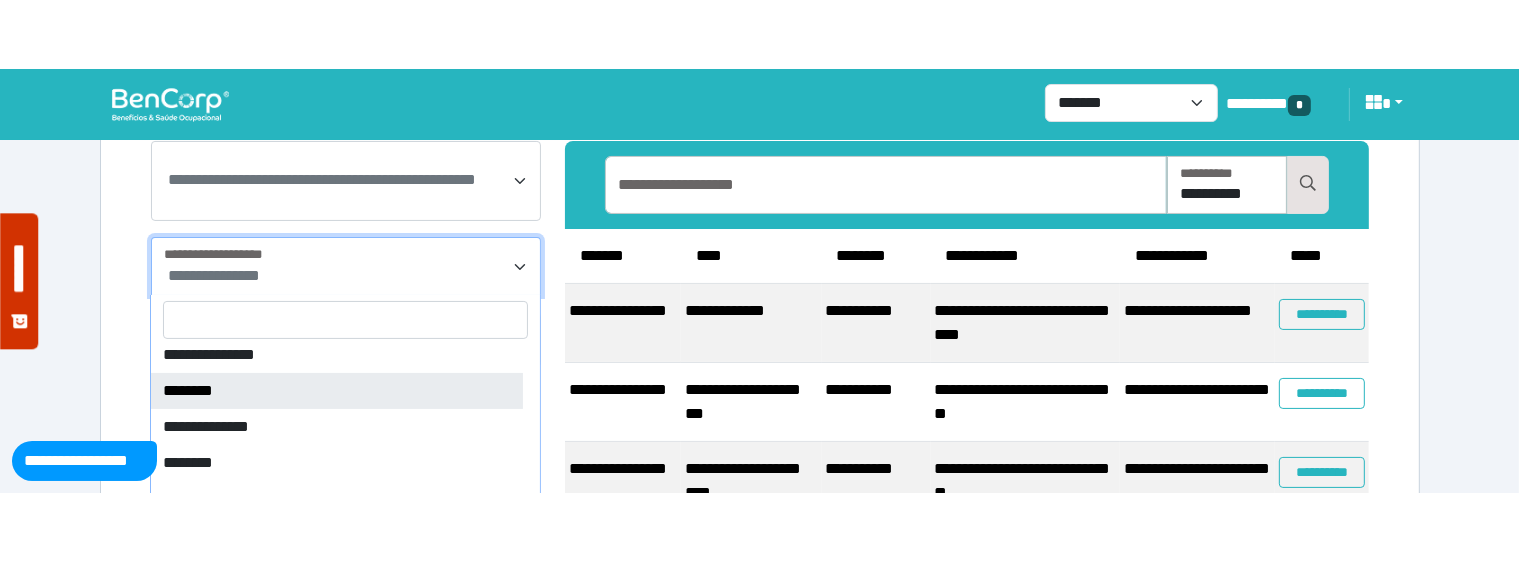 scroll, scrollTop: 156, scrollLeft: 0, axis: vertical 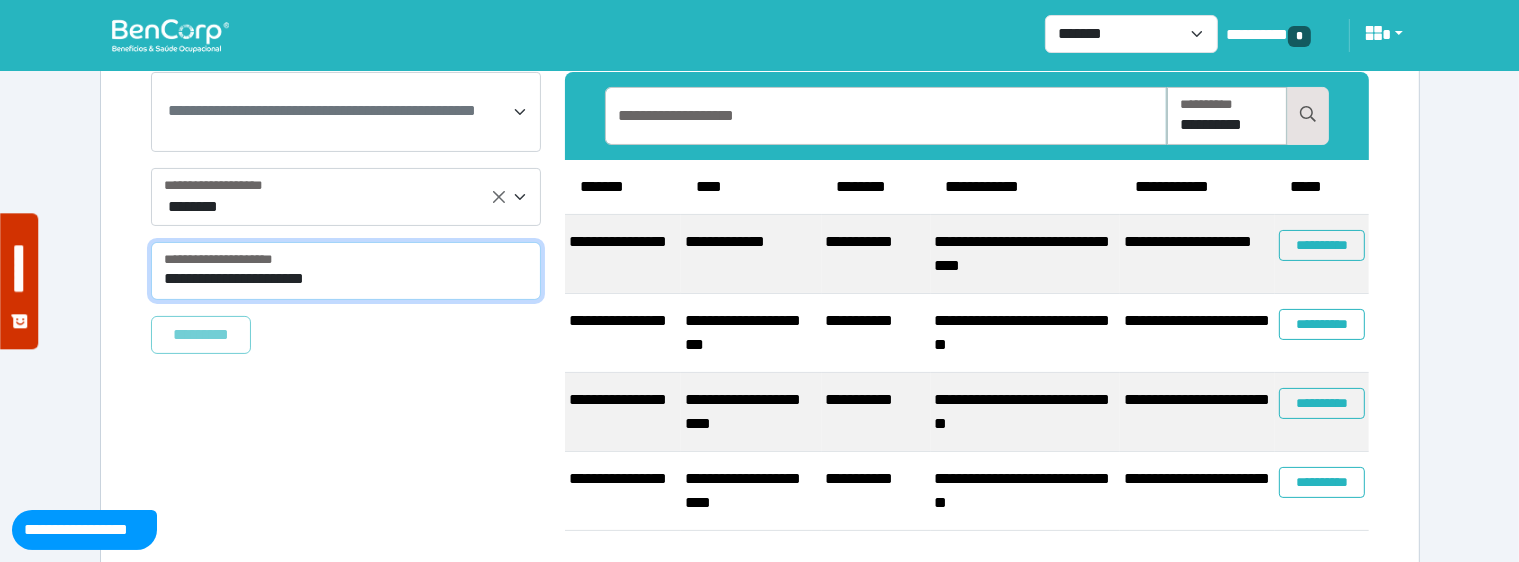 click on "**********" at bounding box center [346, 271] 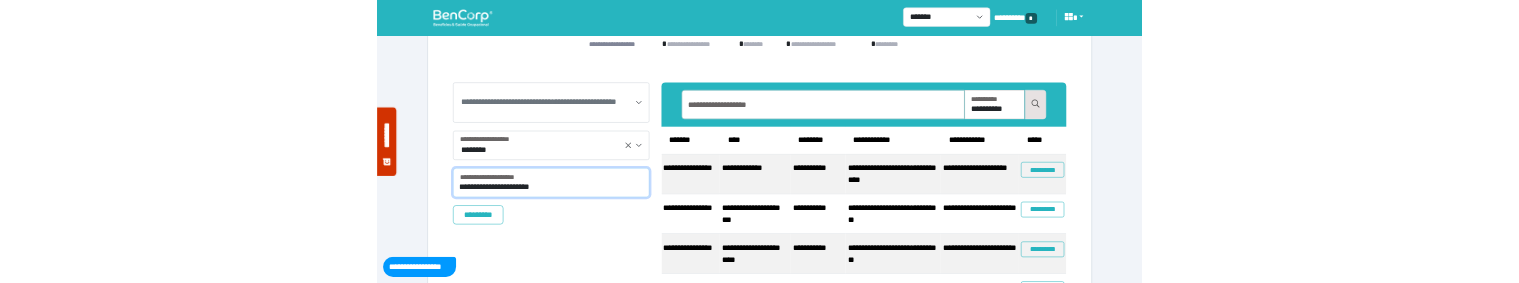 scroll, scrollTop: 236, scrollLeft: 0, axis: vertical 